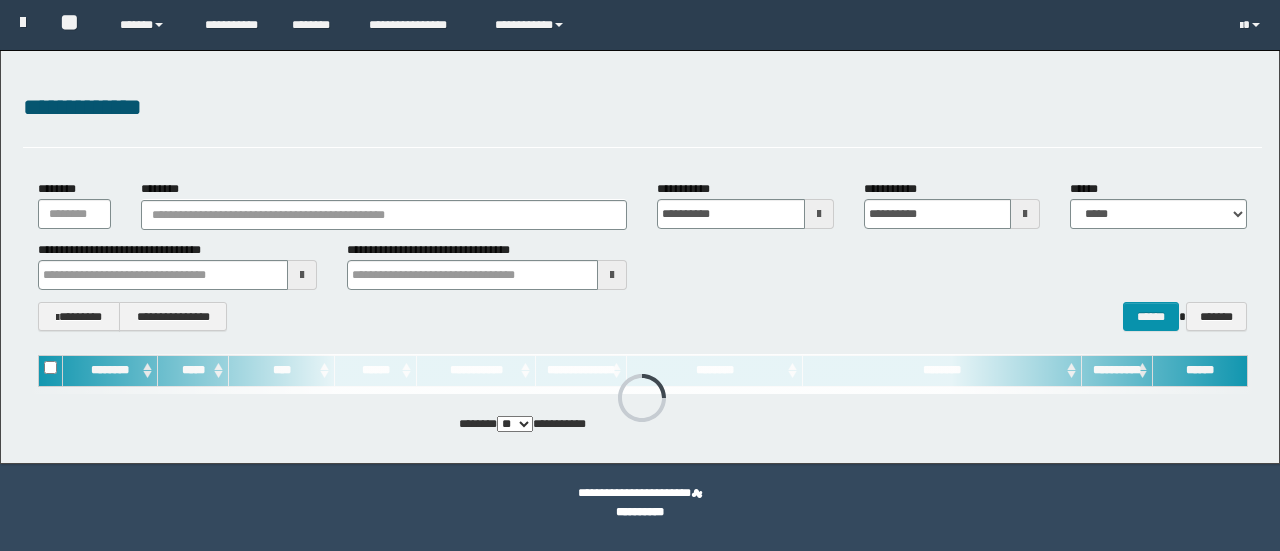 scroll, scrollTop: 0, scrollLeft: 0, axis: both 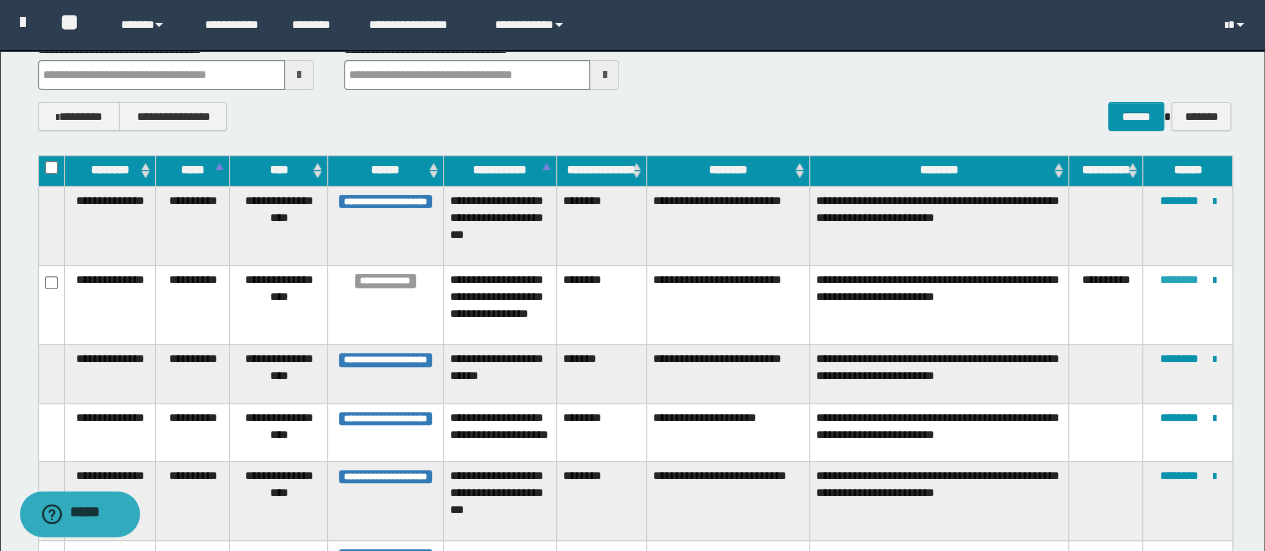 click on "********" at bounding box center (1178, 280) 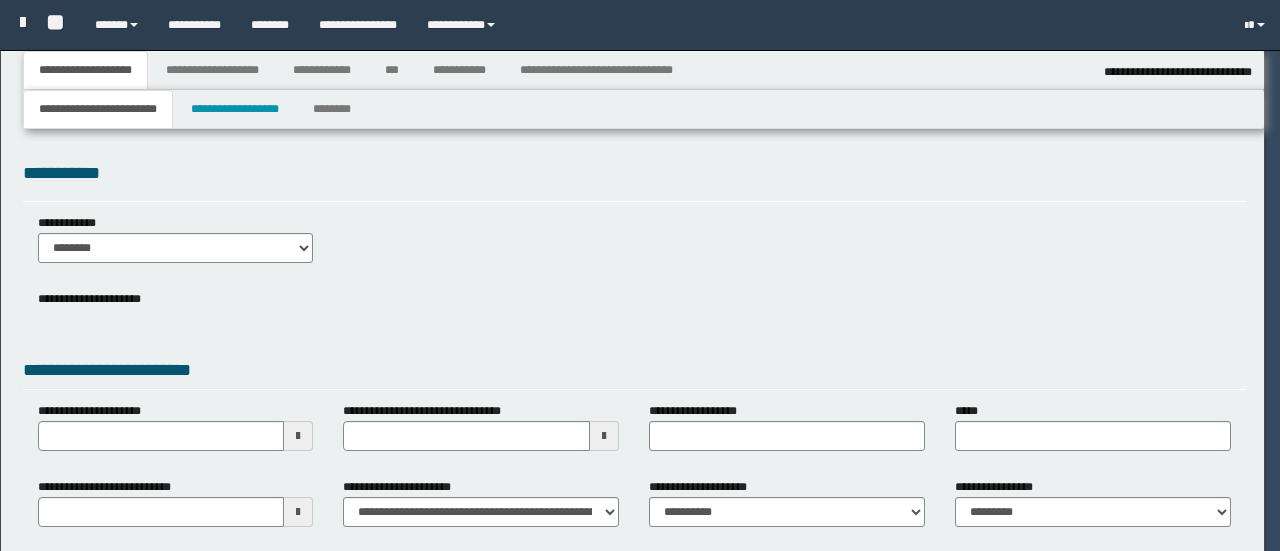 type on "**********" 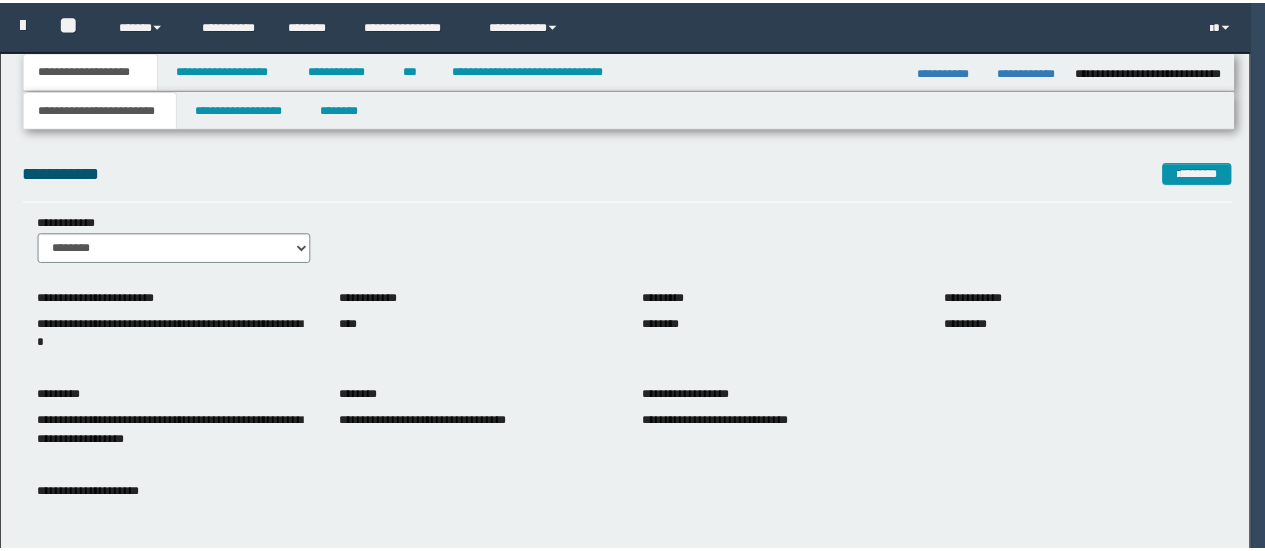 scroll, scrollTop: 0, scrollLeft: 0, axis: both 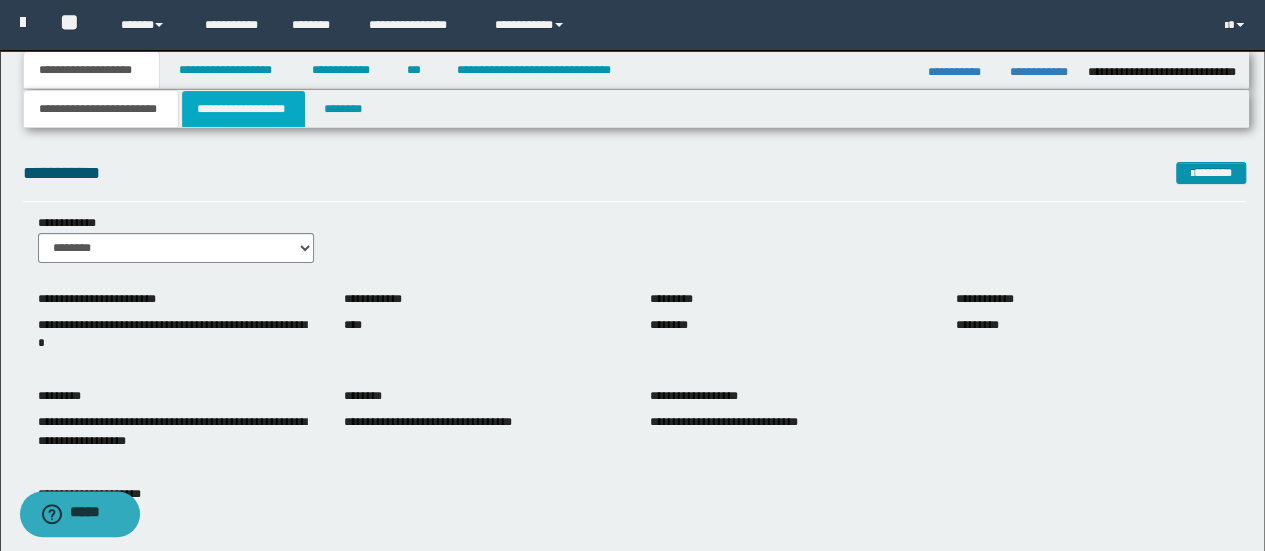 click on "**********" at bounding box center [243, 109] 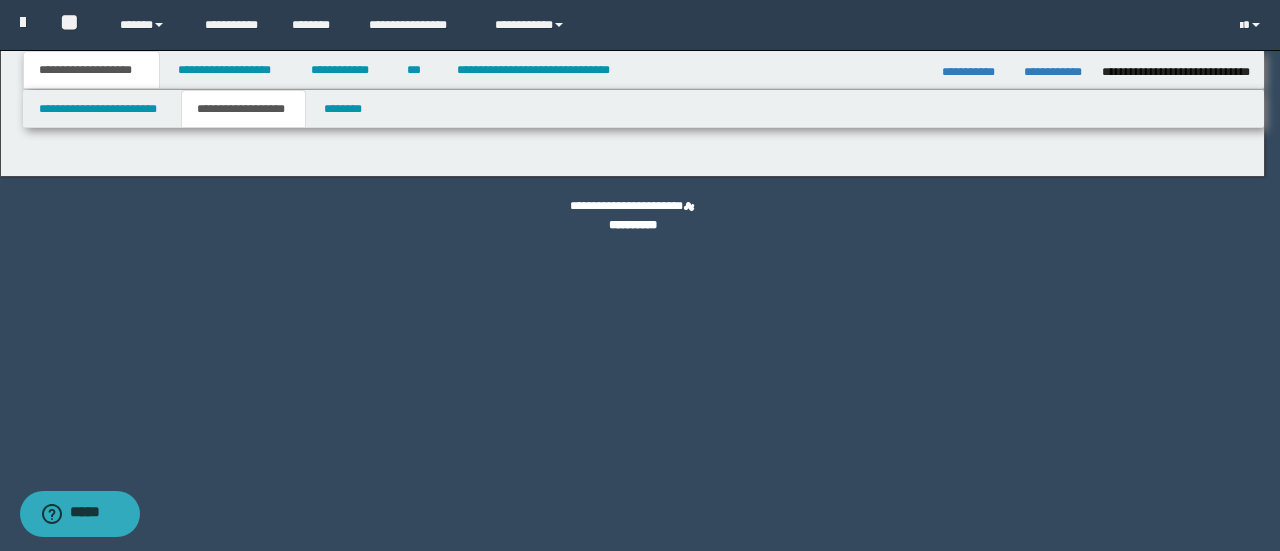 type on "********" 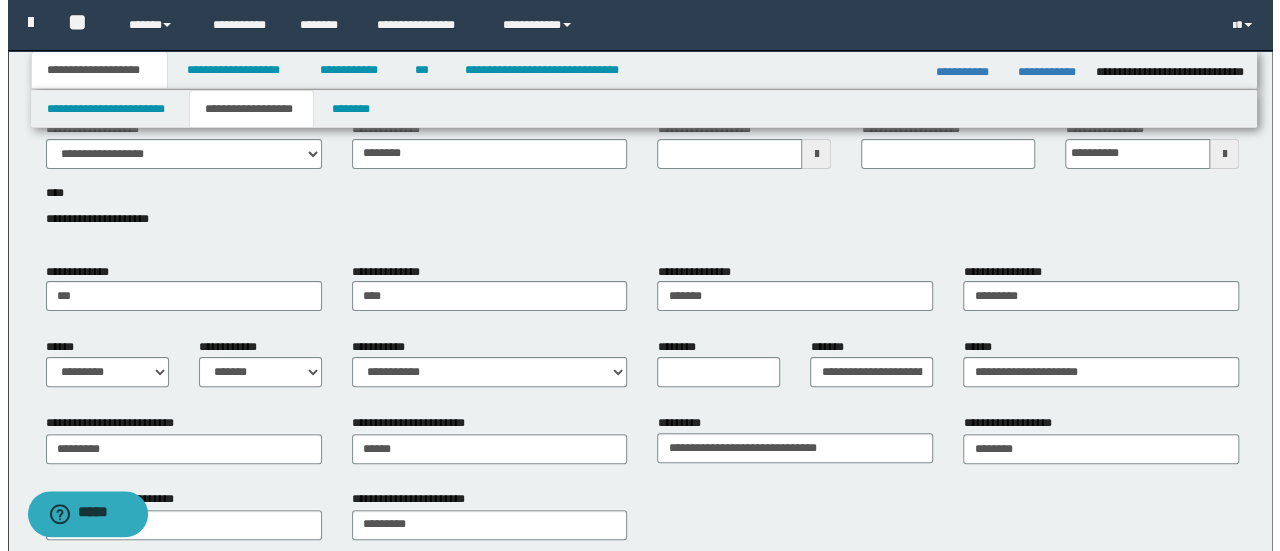 scroll, scrollTop: 0, scrollLeft: 0, axis: both 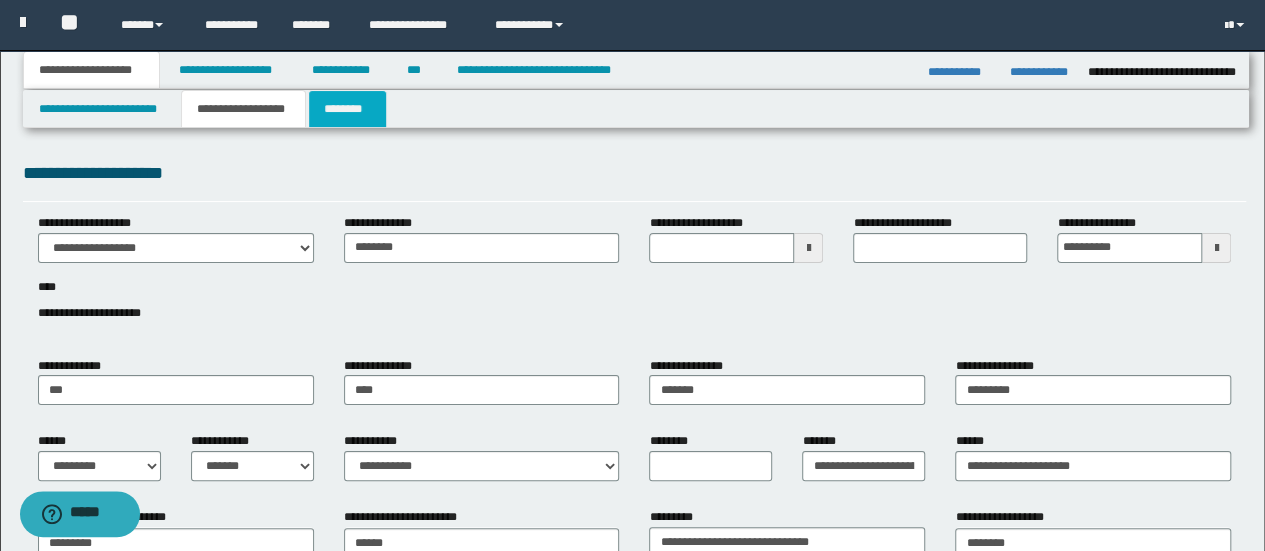 click on "********" at bounding box center [347, 109] 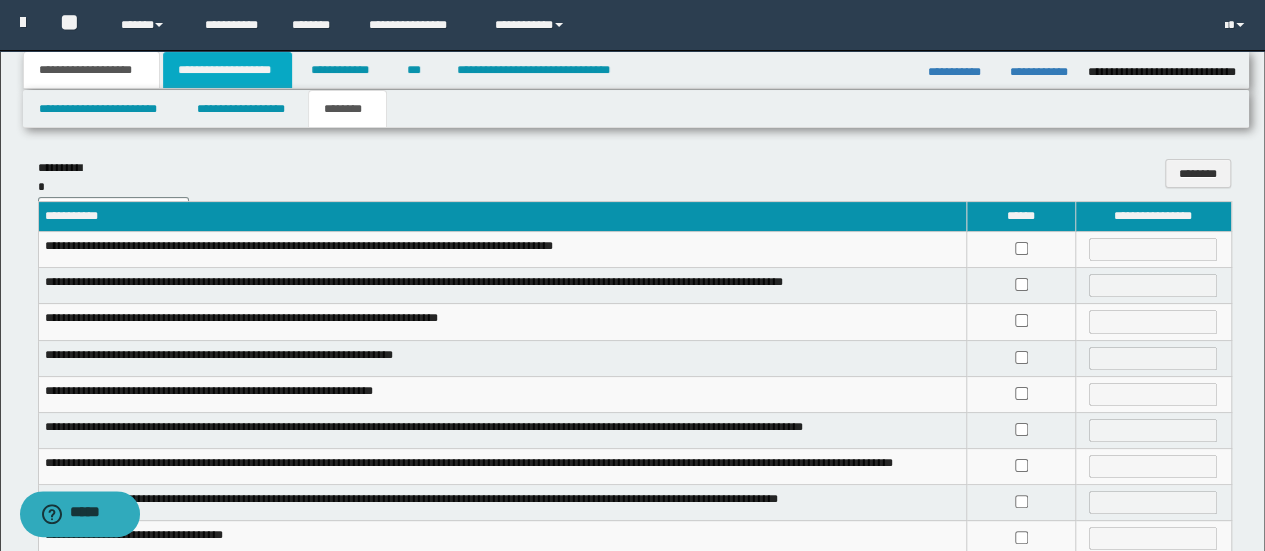 click on "**********" at bounding box center [227, 70] 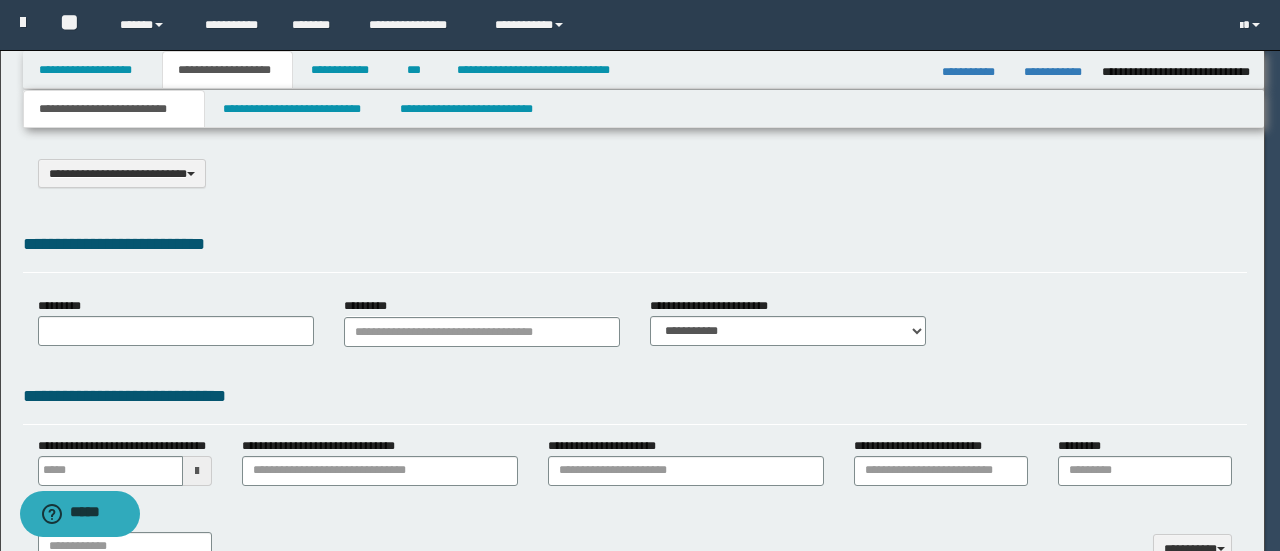 type on "**********" 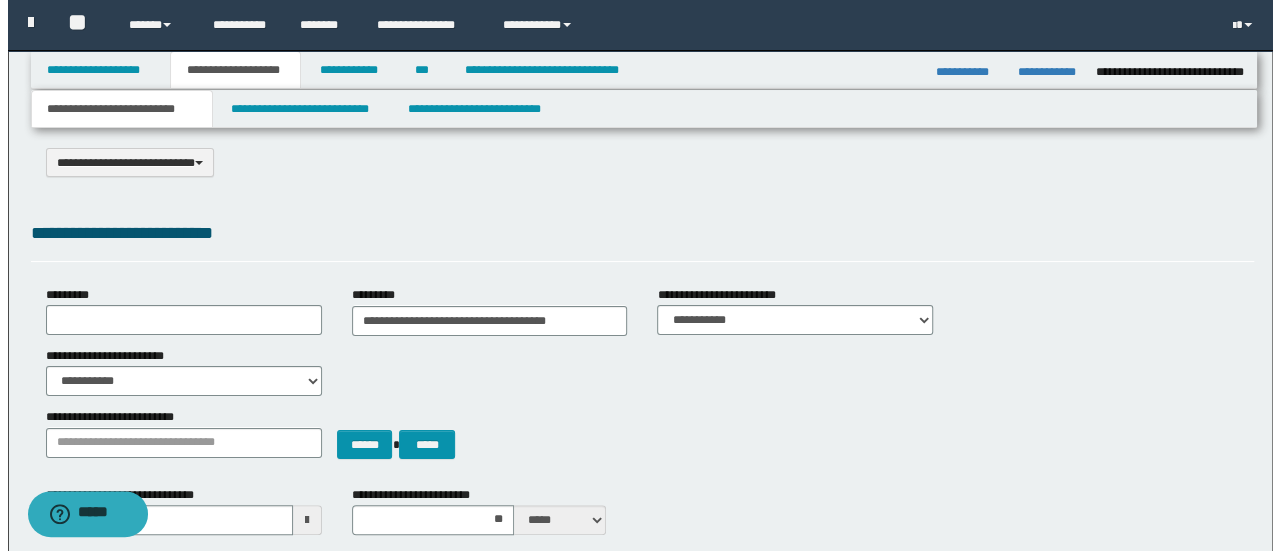 scroll, scrollTop: 0, scrollLeft: 0, axis: both 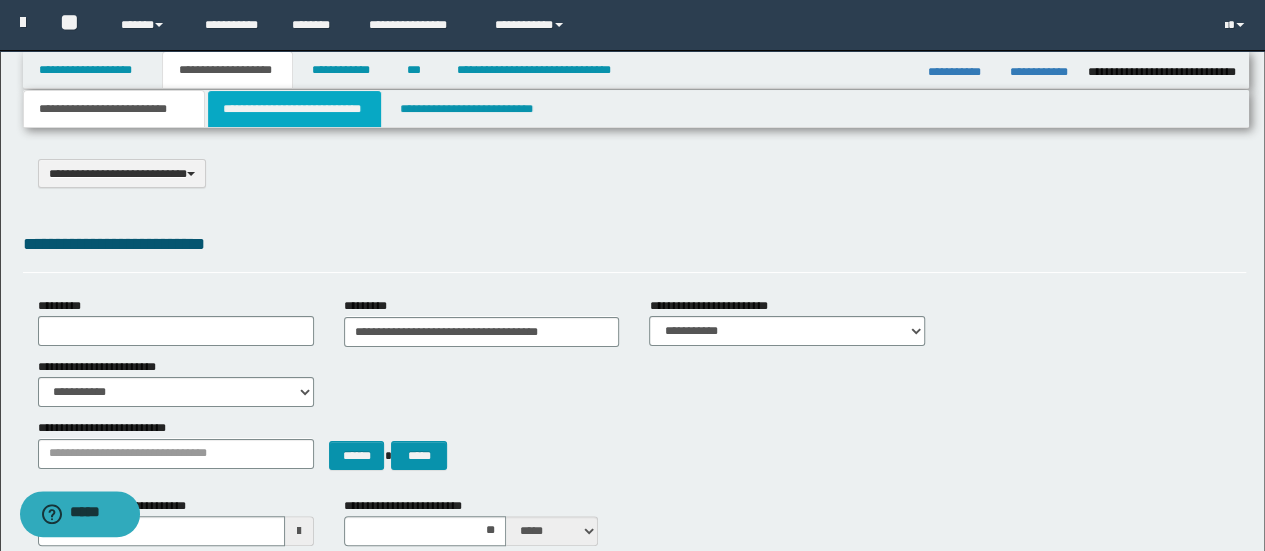 click on "**********" at bounding box center (294, 109) 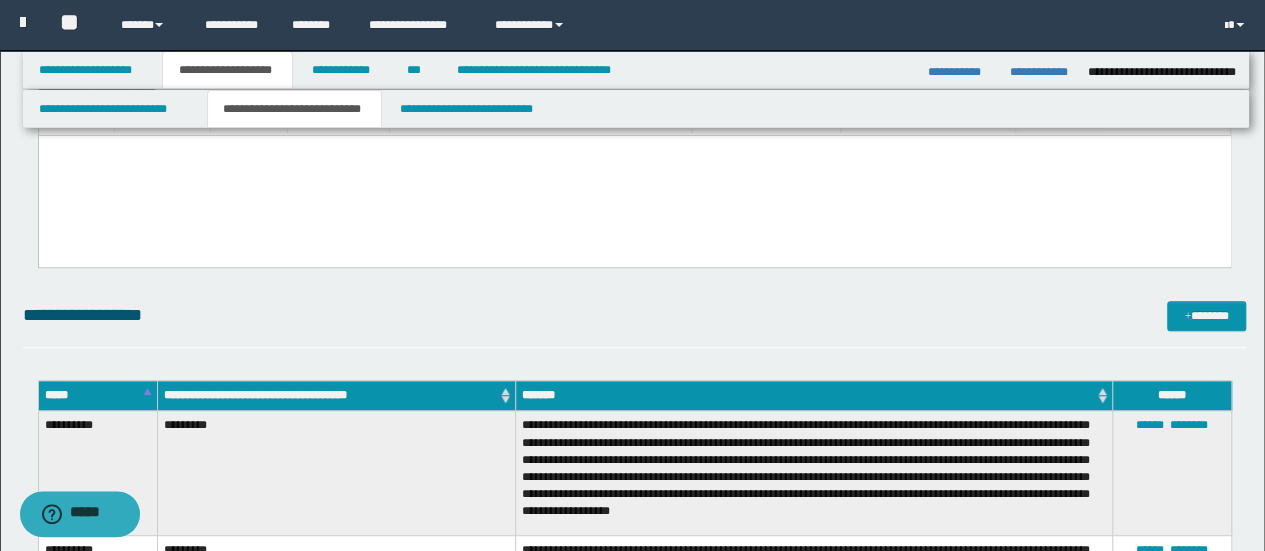 scroll, scrollTop: 270, scrollLeft: 0, axis: vertical 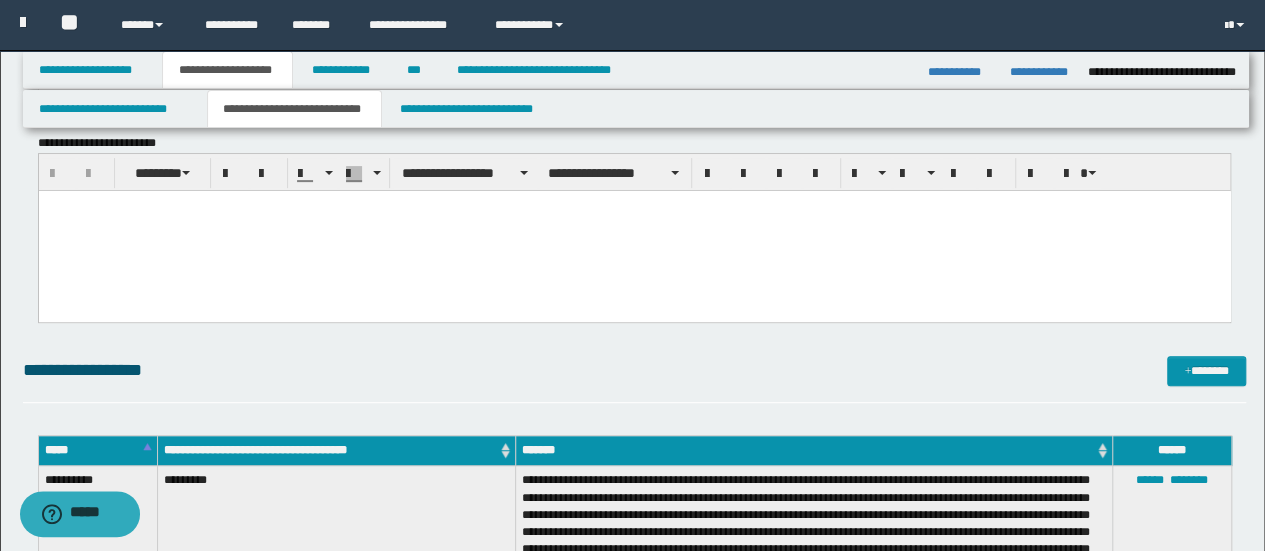 click at bounding box center (634, 206) 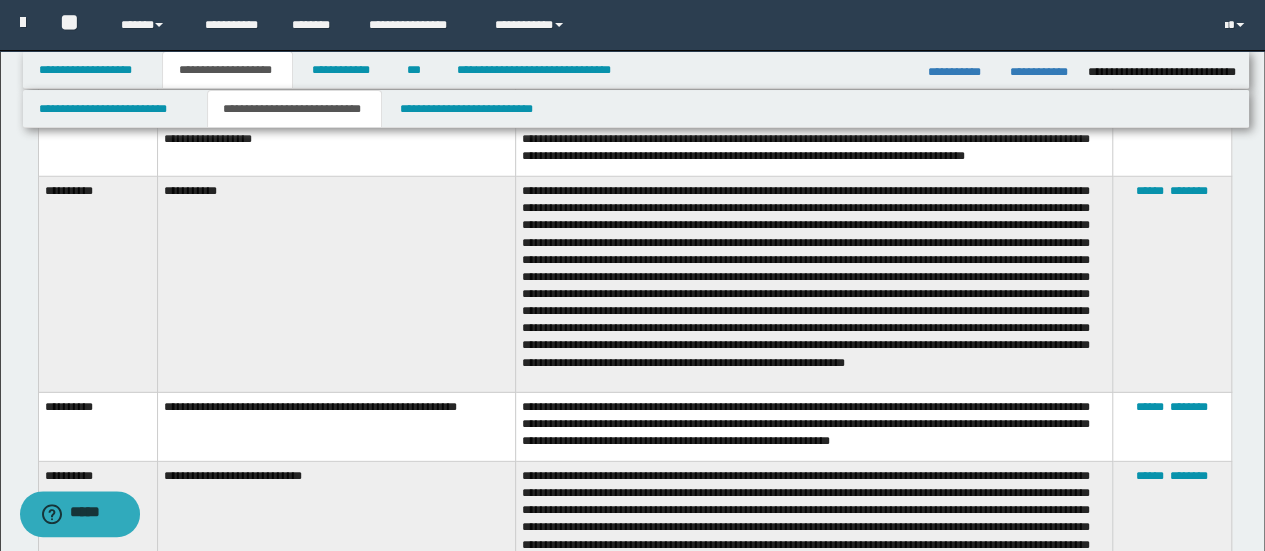 scroll, scrollTop: 2670, scrollLeft: 0, axis: vertical 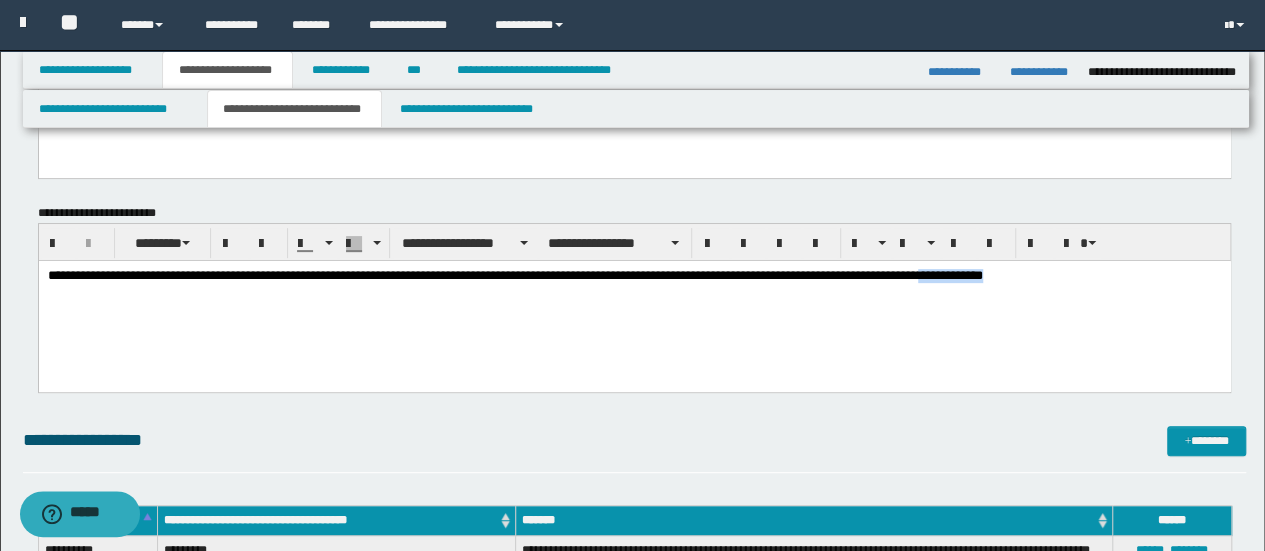 drag, startPoint x: 1074, startPoint y: 282, endPoint x: 984, endPoint y: 277, distance: 90.13878 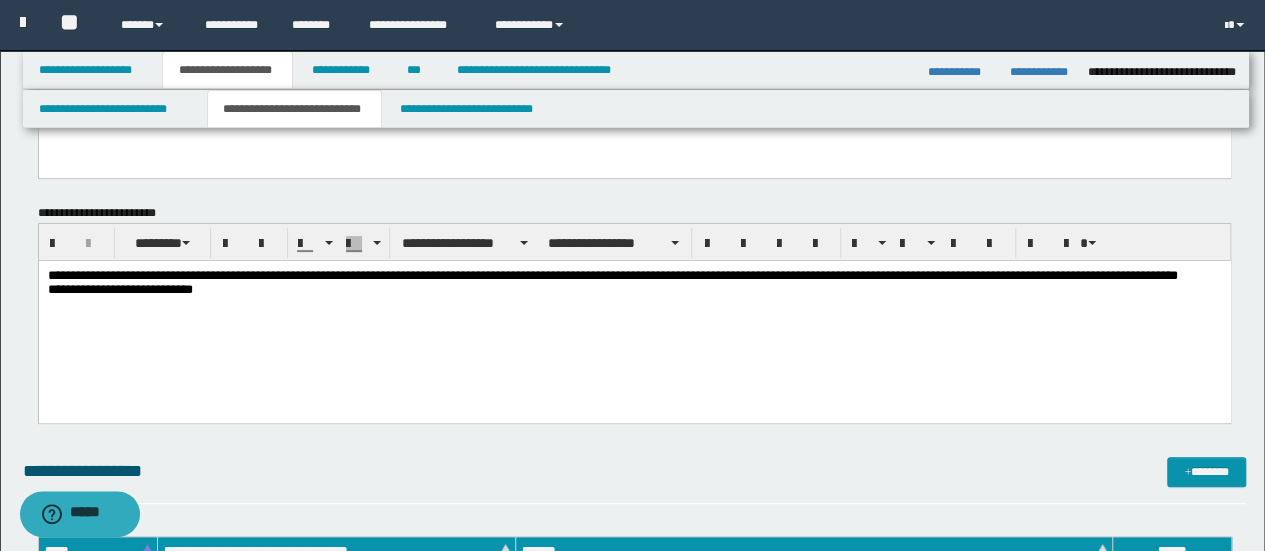 click on "**********" at bounding box center (634, 317) 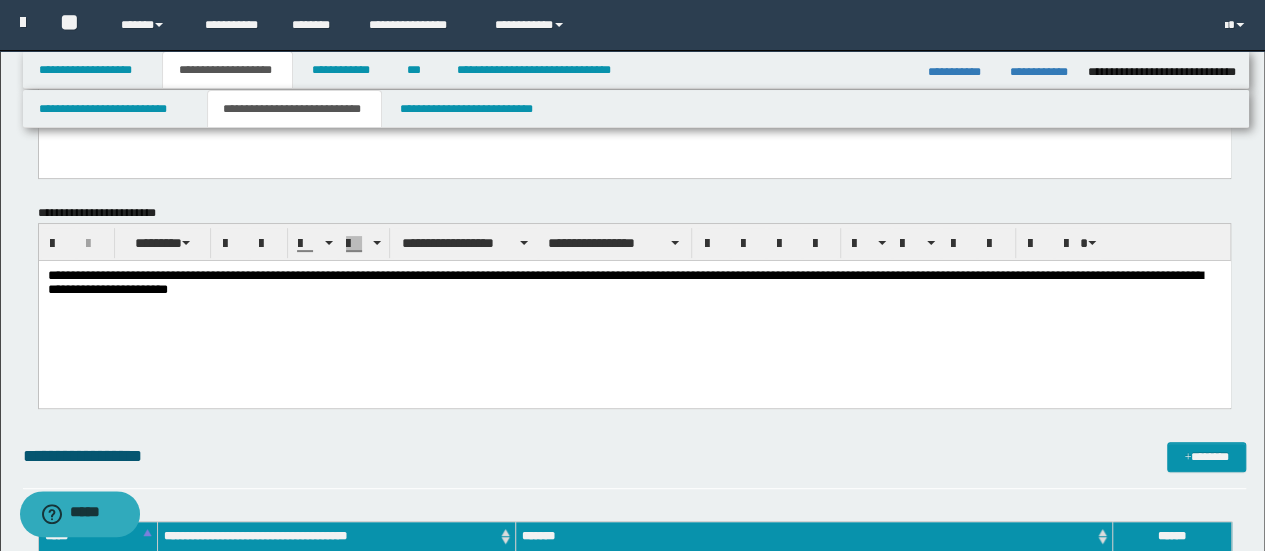 click on "**********" at bounding box center (634, 284) 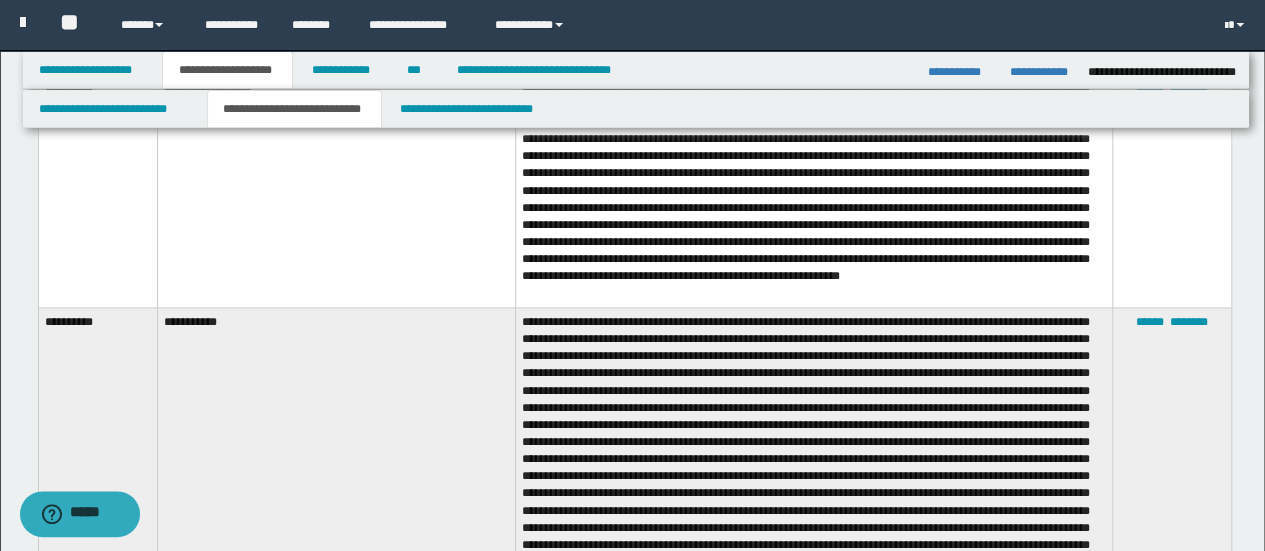 scroll, scrollTop: 1200, scrollLeft: 0, axis: vertical 